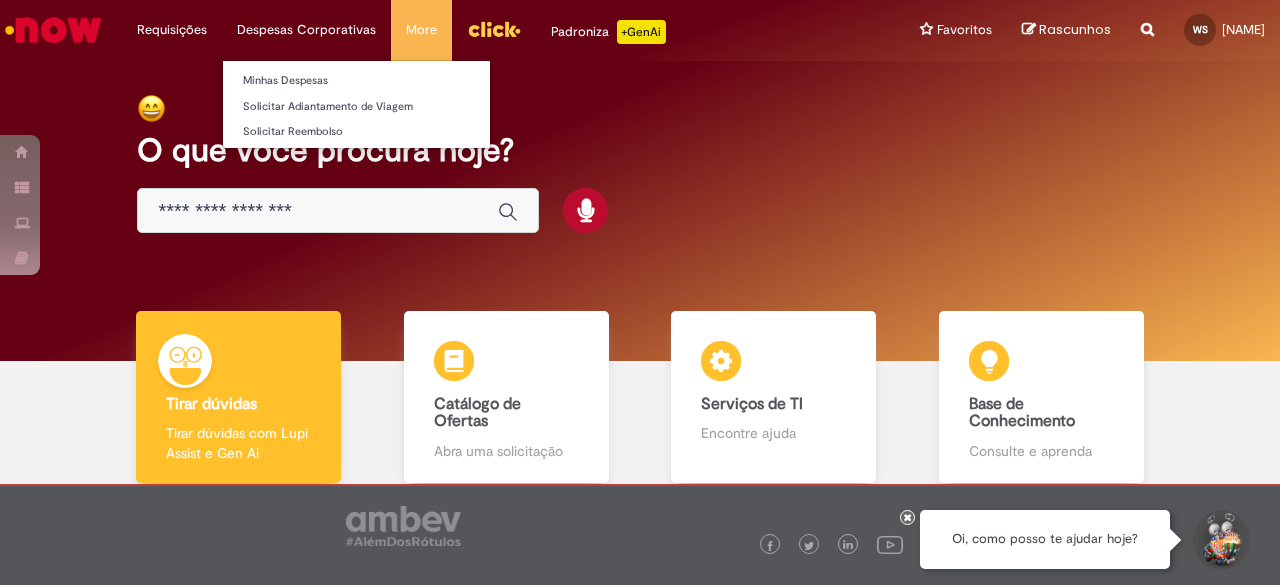 scroll, scrollTop: 0, scrollLeft: 0, axis: both 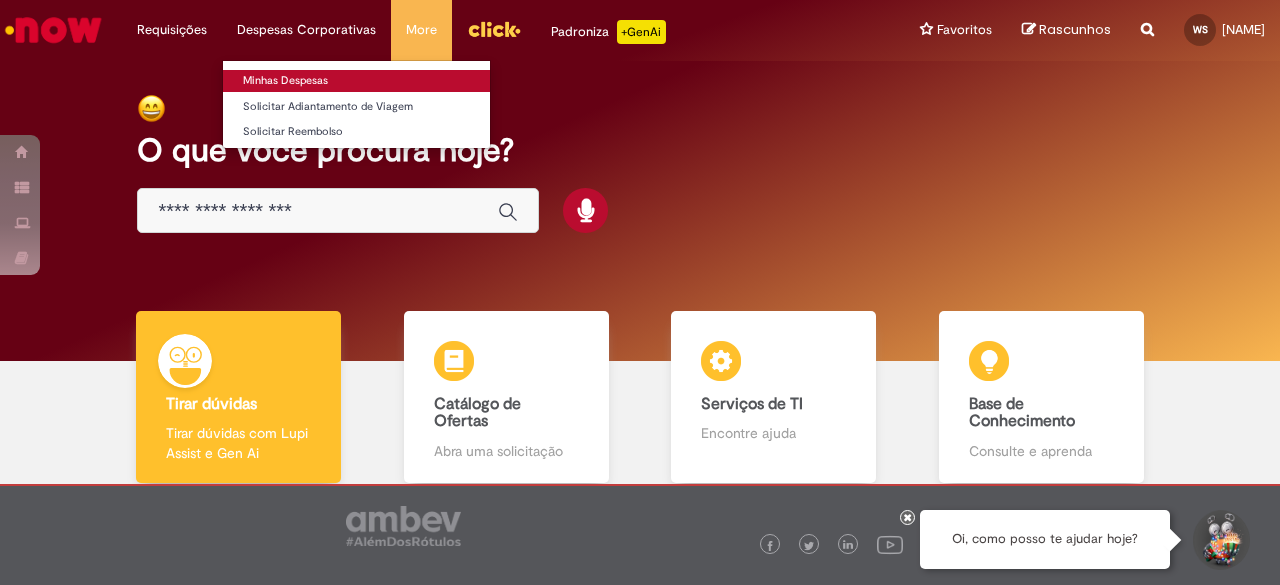 click on "Minhas Despesas" at bounding box center (356, 81) 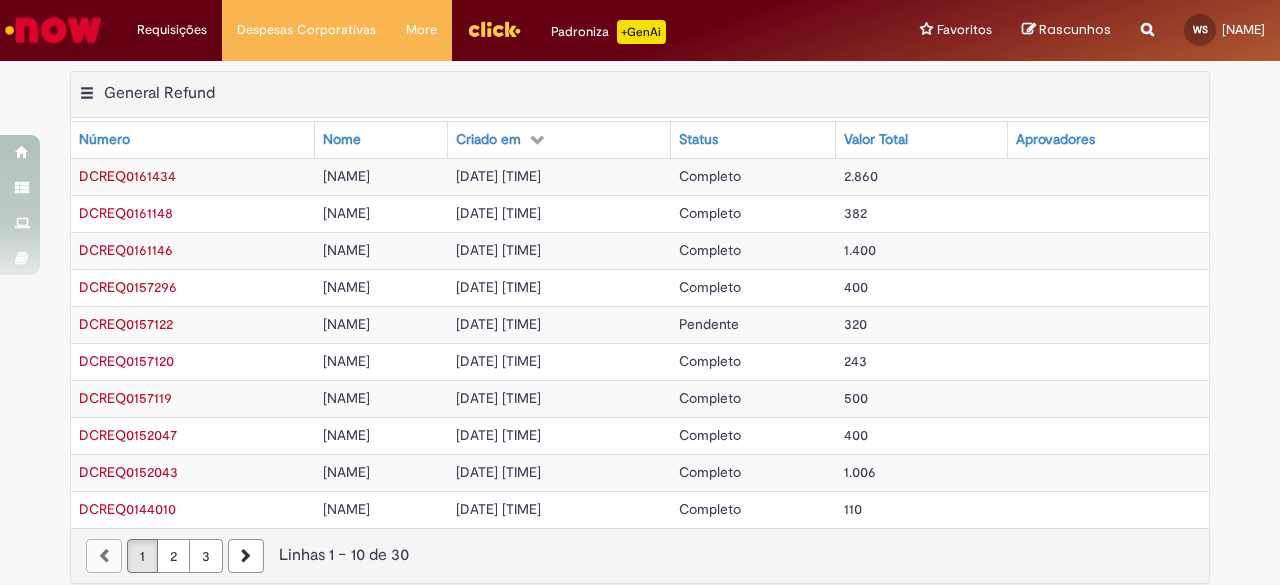 click on "[DATE] [TIME]" at bounding box center (498, 324) 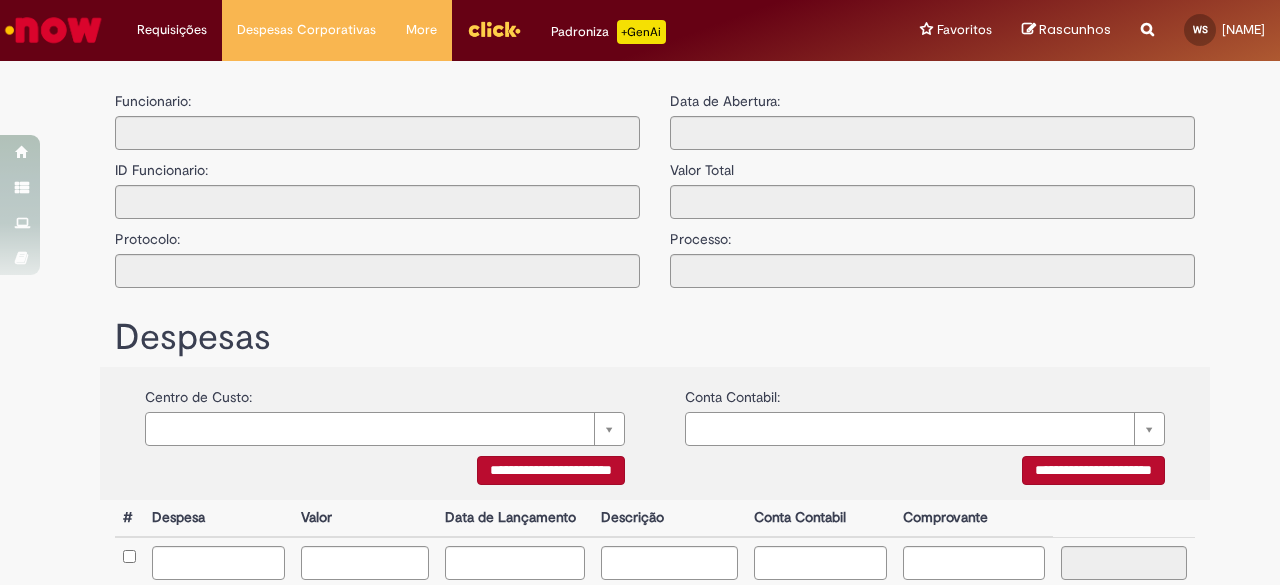 type on "**********" 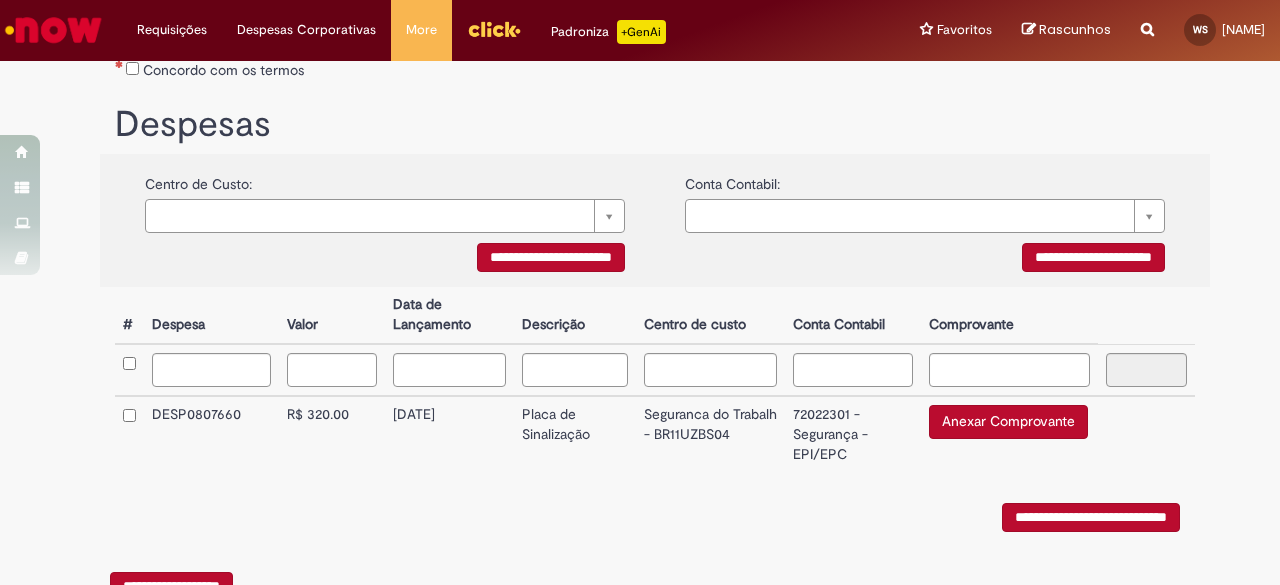 scroll, scrollTop: 360, scrollLeft: 0, axis: vertical 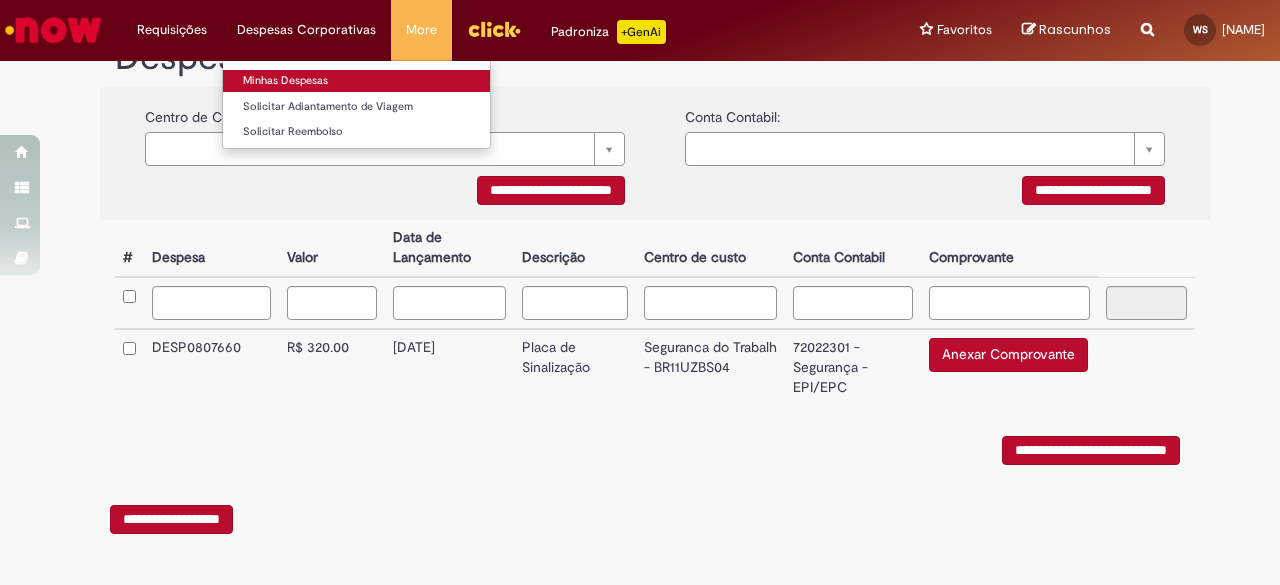 click on "Minhas Despesas" at bounding box center [356, 81] 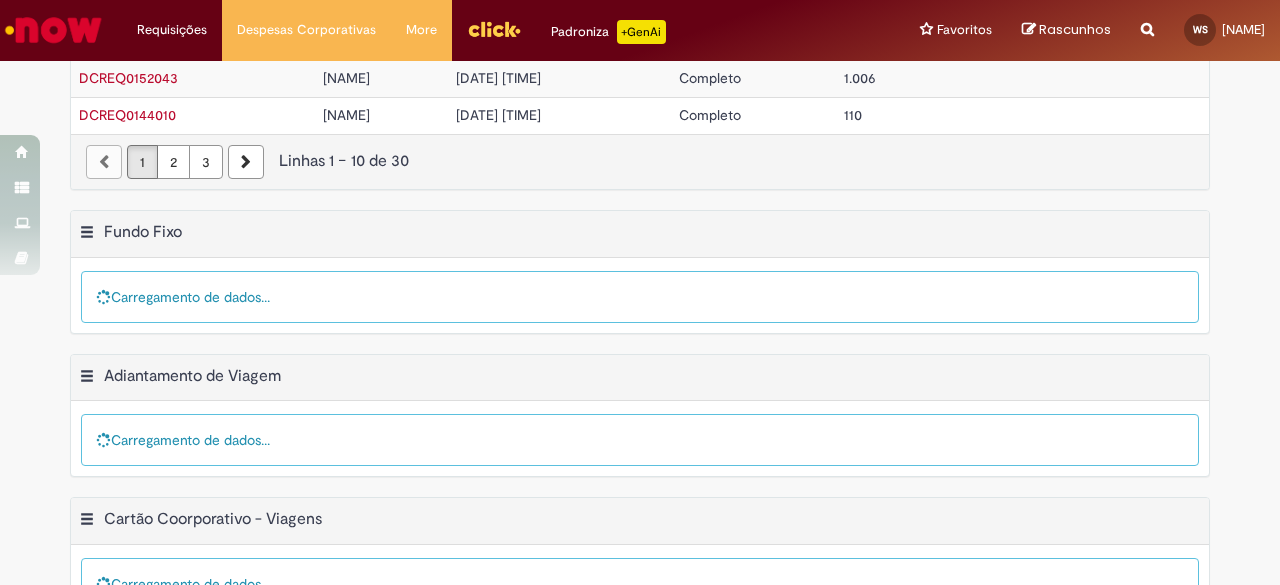 scroll, scrollTop: 0, scrollLeft: 0, axis: both 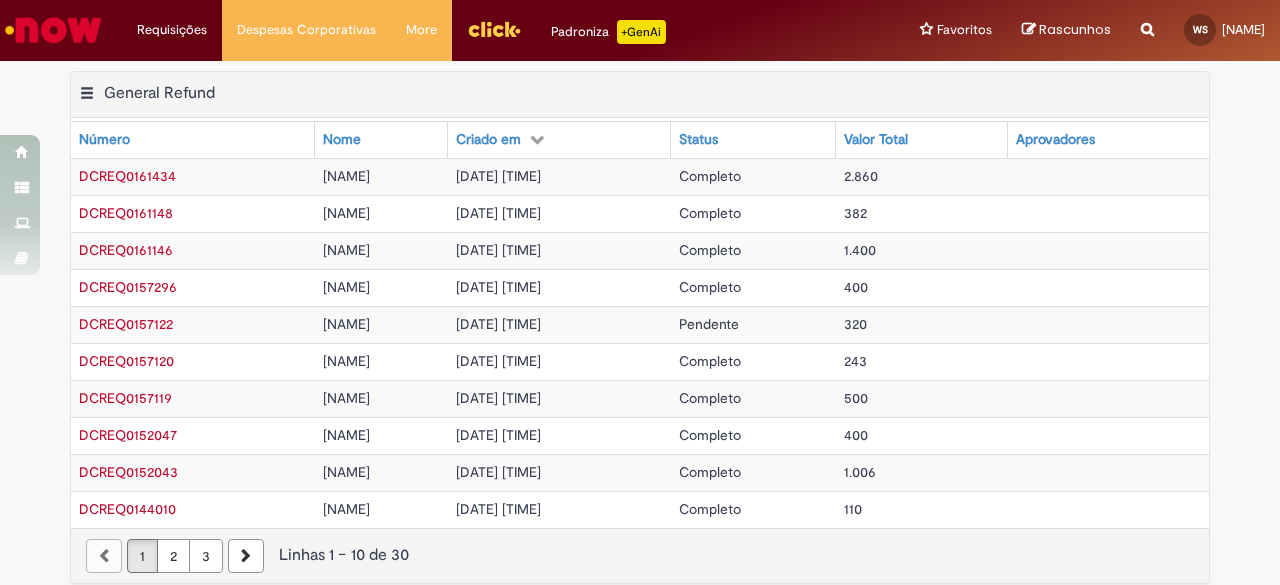 click on "[DATE] [TIME]" at bounding box center (559, 324) 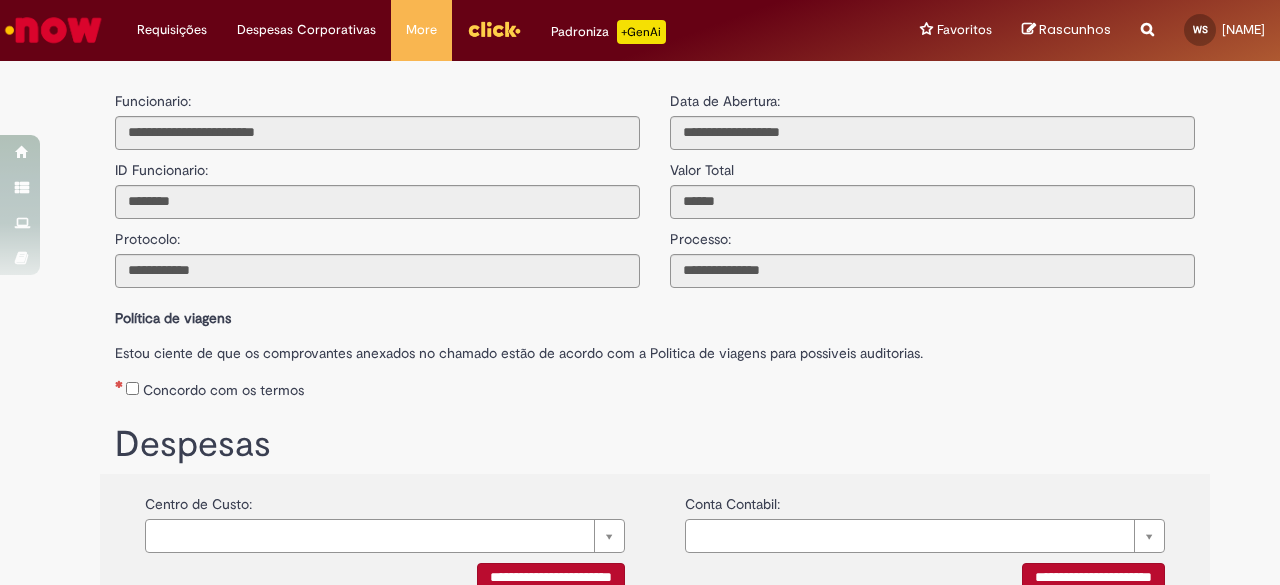 scroll, scrollTop: 394, scrollLeft: 0, axis: vertical 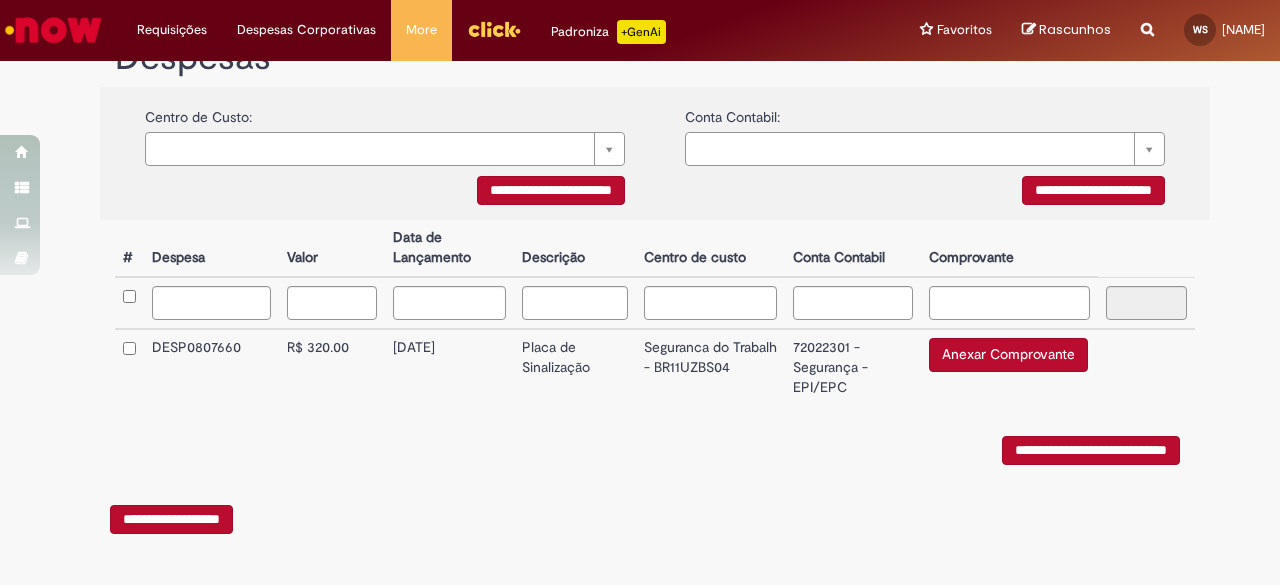 click on "Anexar Comprovante" at bounding box center [1008, 355] 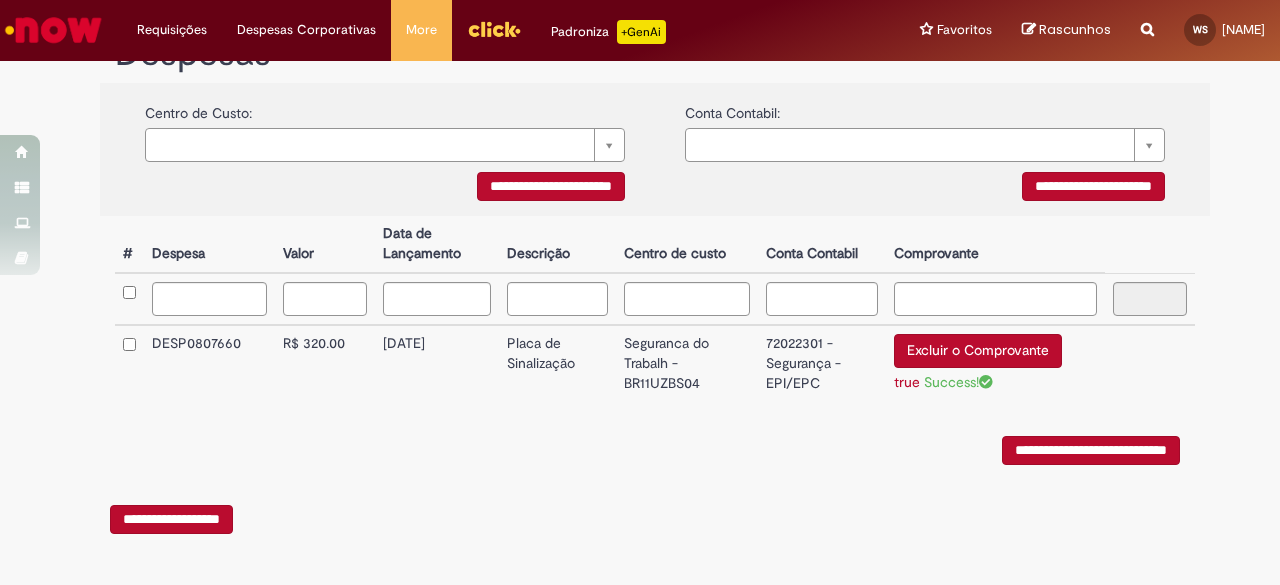 scroll, scrollTop: 0, scrollLeft: 0, axis: both 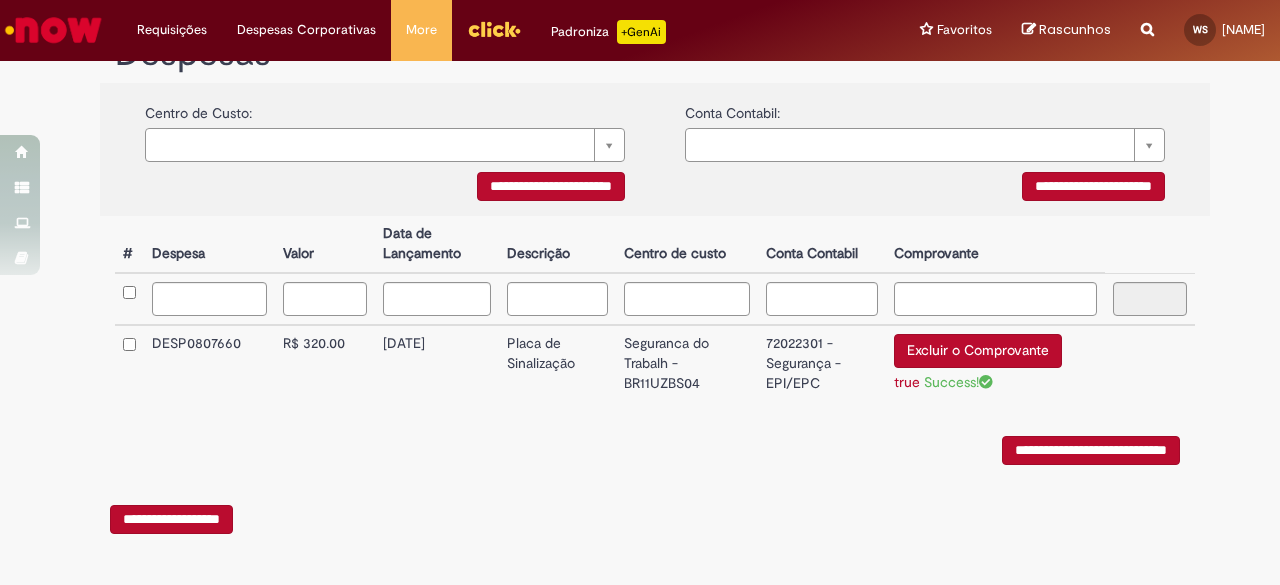 click on "**********" at bounding box center [1091, 450] 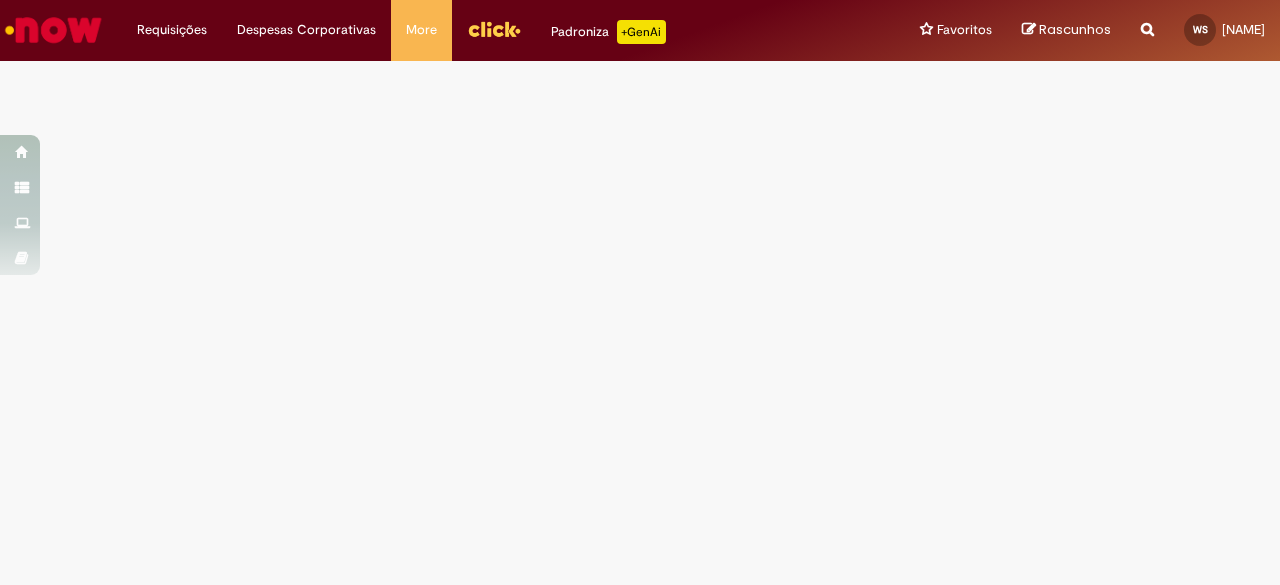 scroll, scrollTop: 0, scrollLeft: 0, axis: both 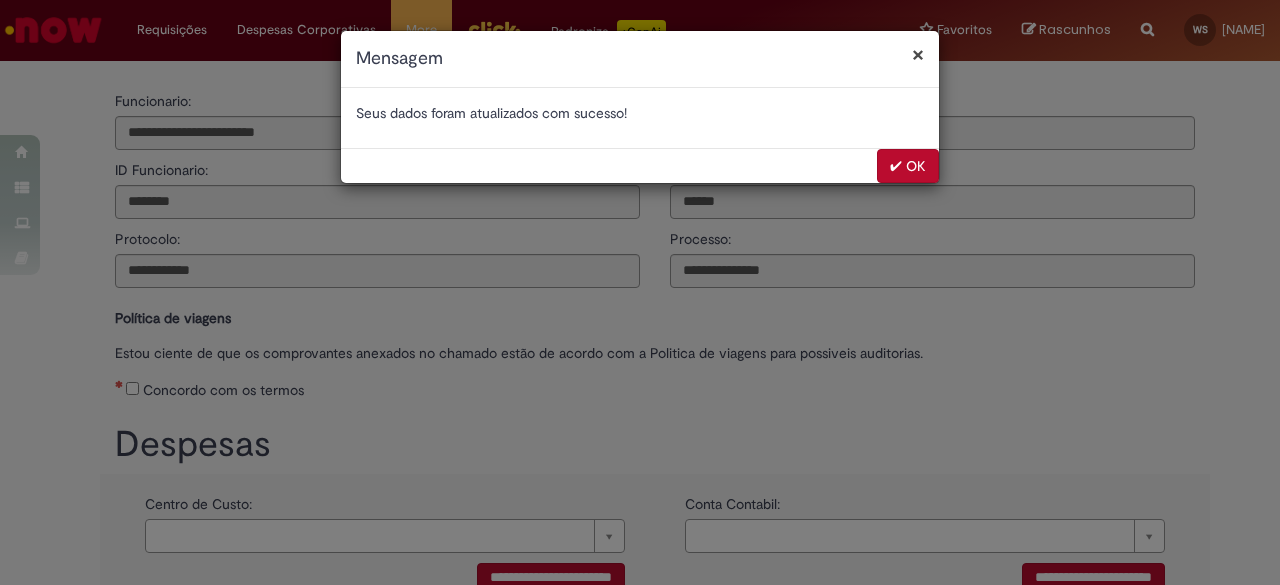 click on "✔ OK" at bounding box center (908, 166) 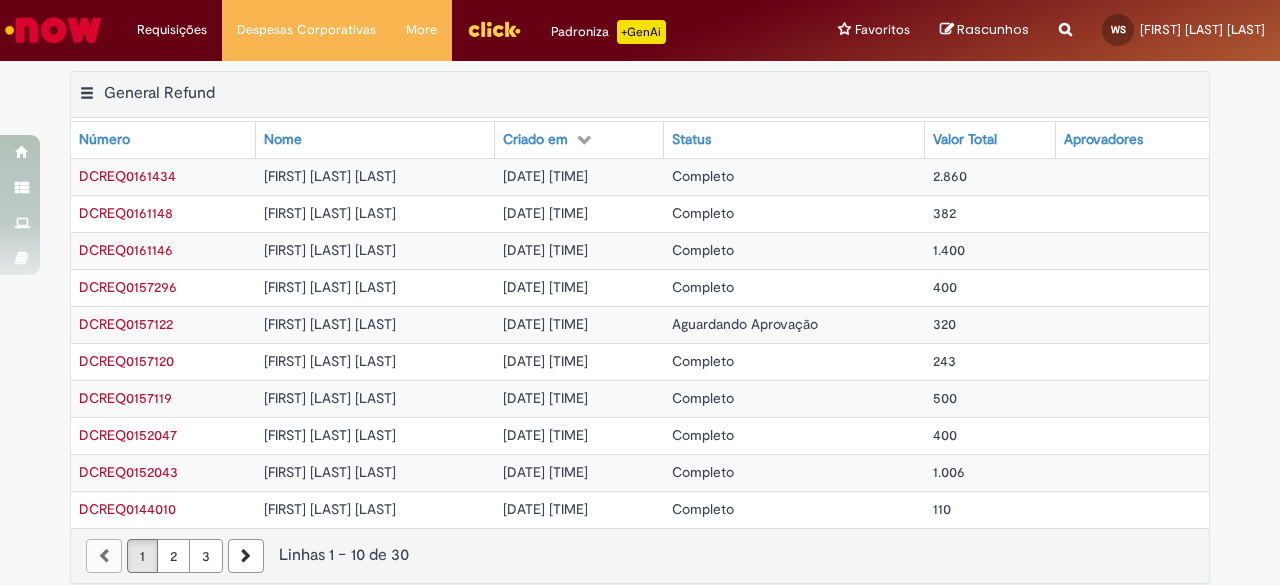 scroll, scrollTop: 0, scrollLeft: 0, axis: both 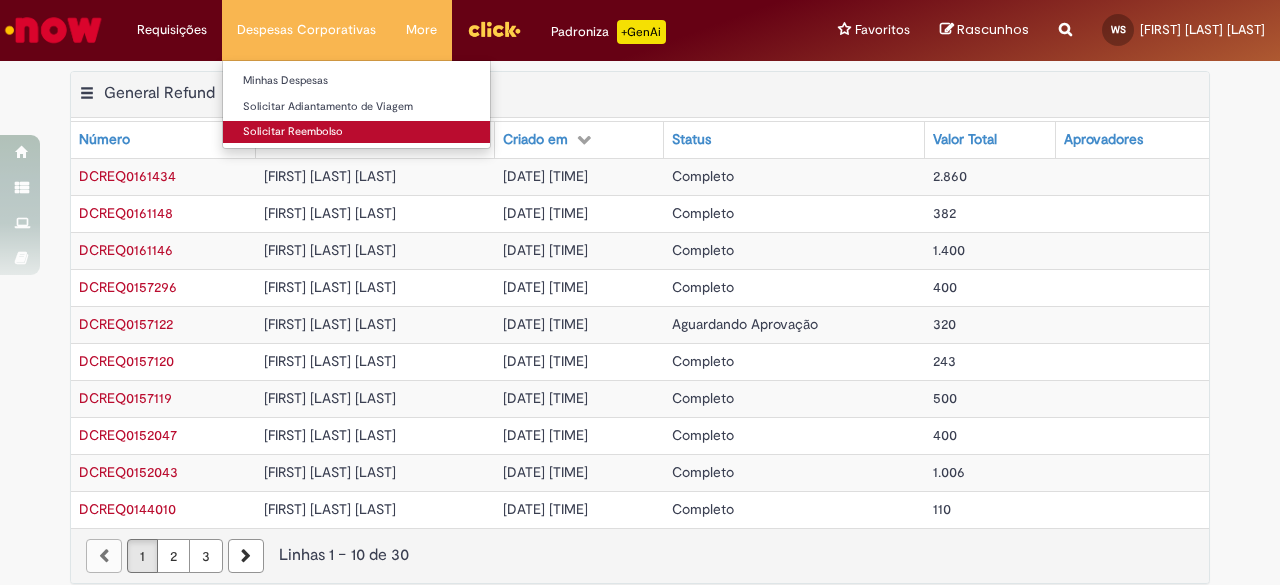 click on "Solicitar Reembolso" at bounding box center (356, 132) 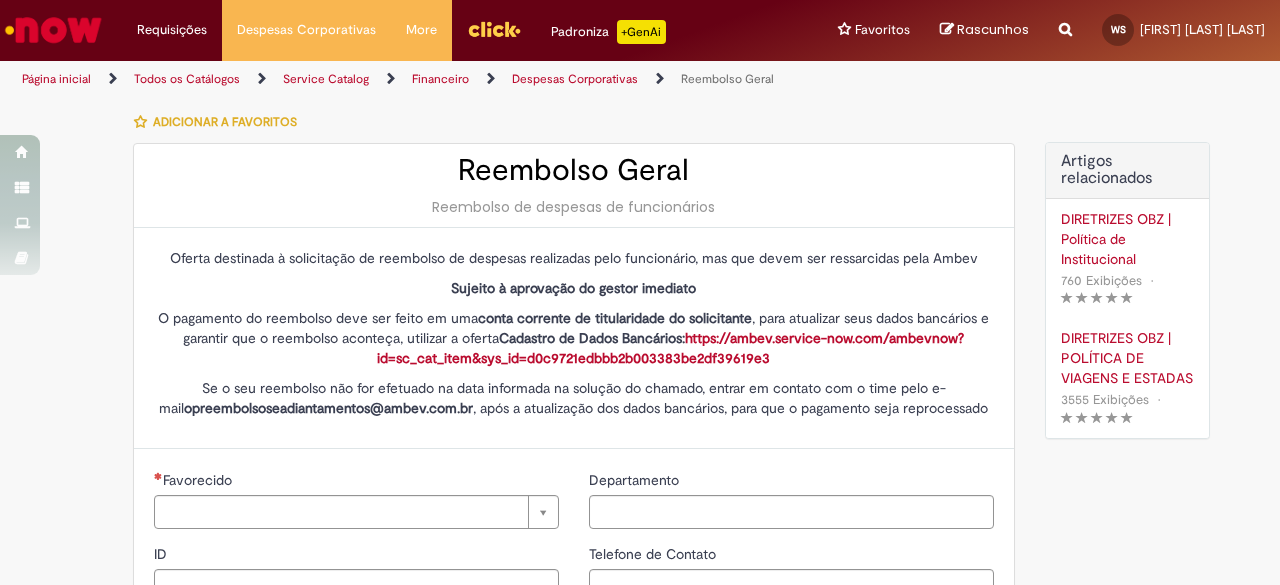 type on "********" 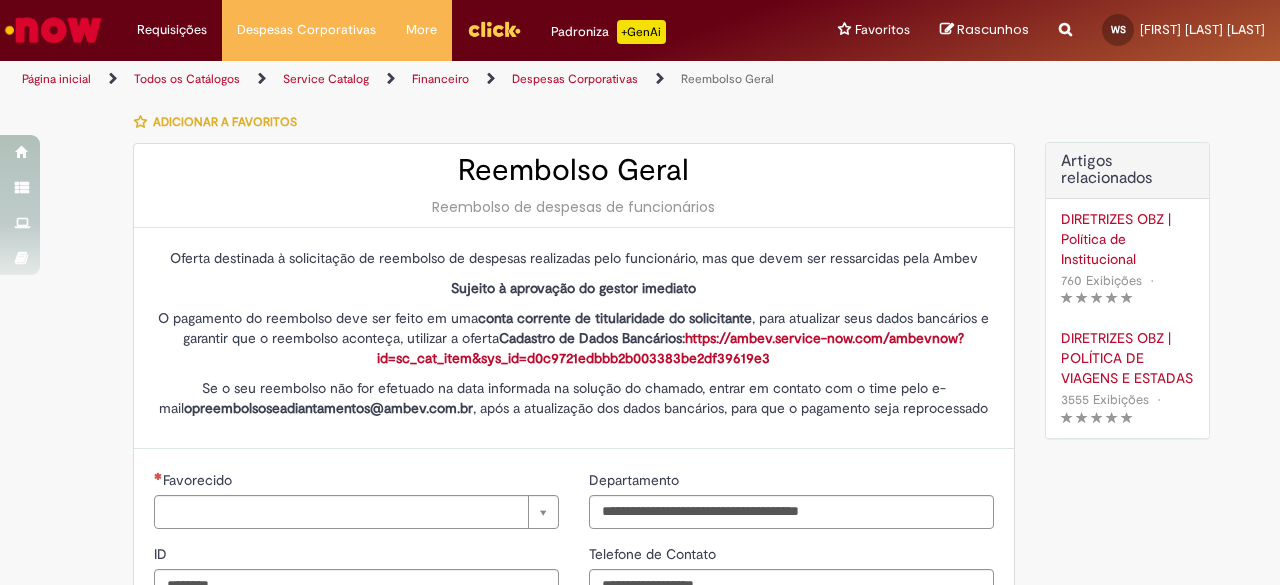 type on "**********" 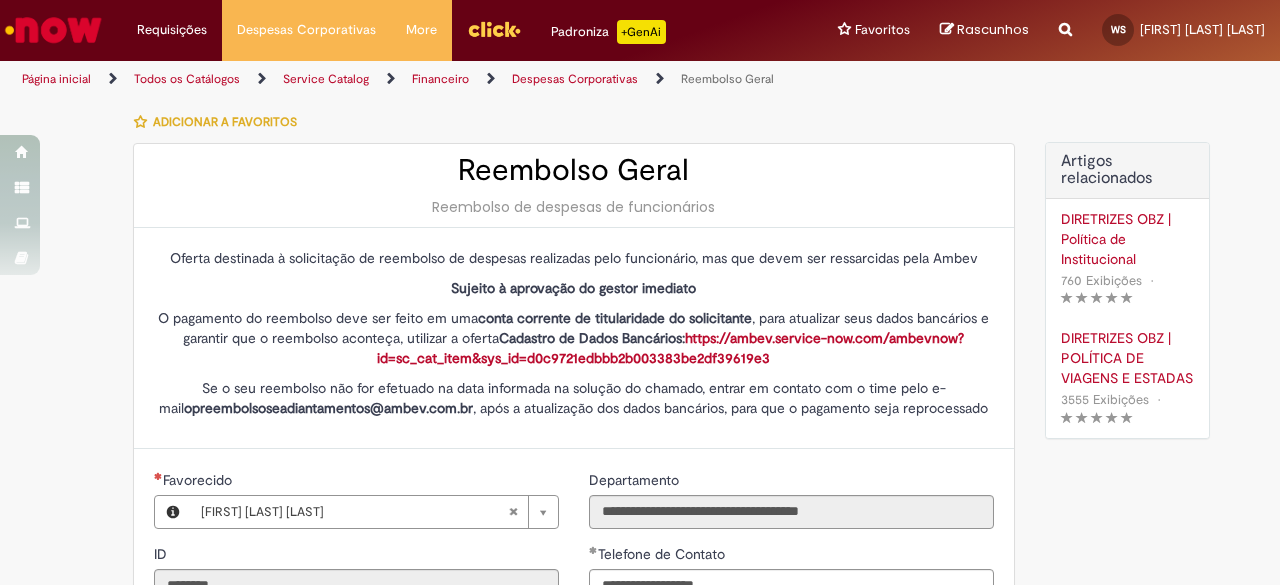 type on "**********" 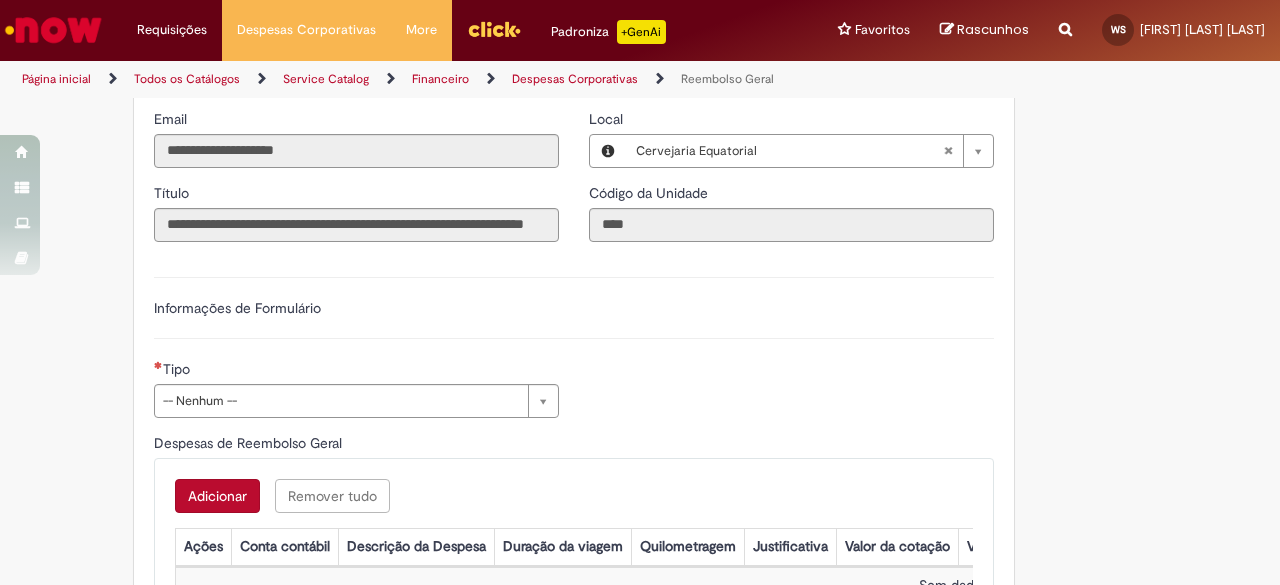 scroll, scrollTop: 520, scrollLeft: 0, axis: vertical 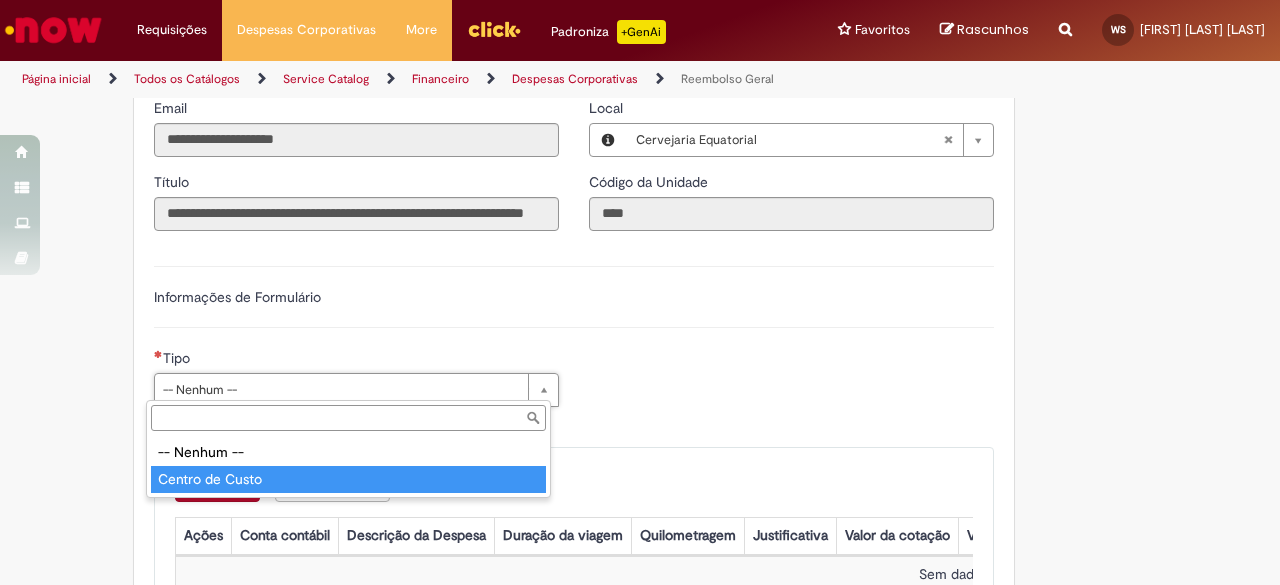 type on "**********" 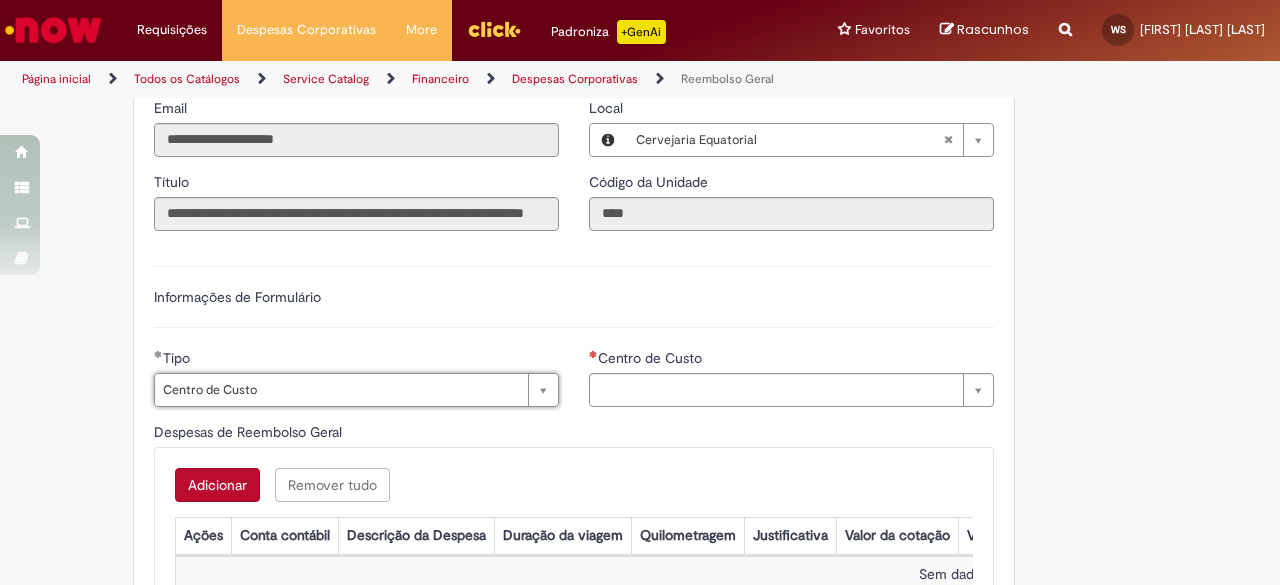 type on "**********" 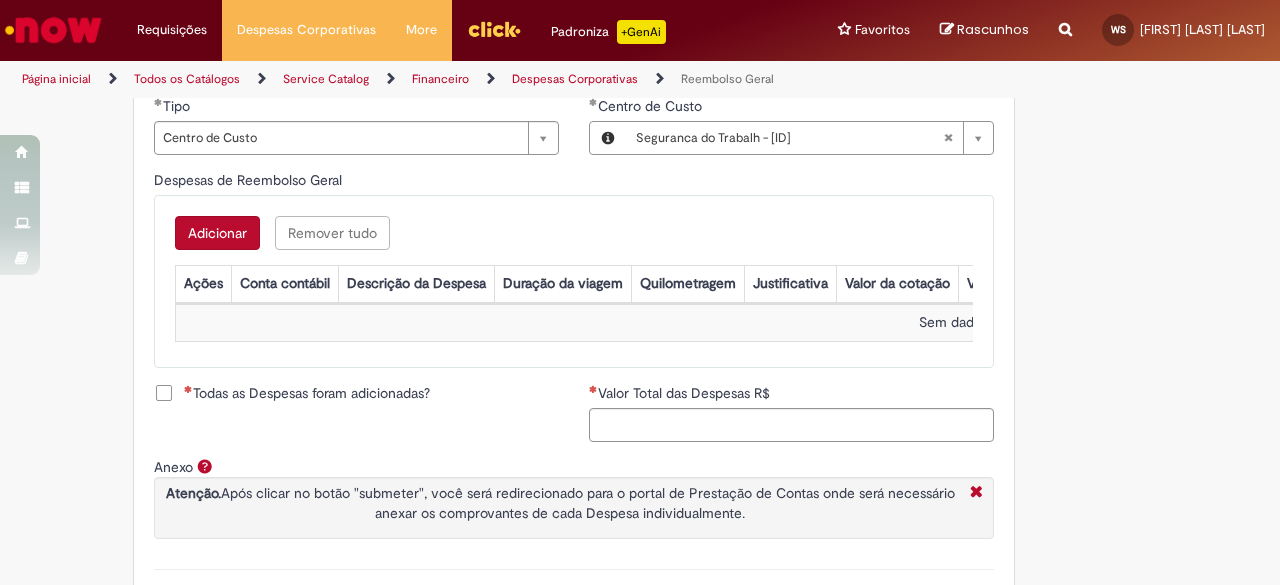 scroll, scrollTop: 800, scrollLeft: 0, axis: vertical 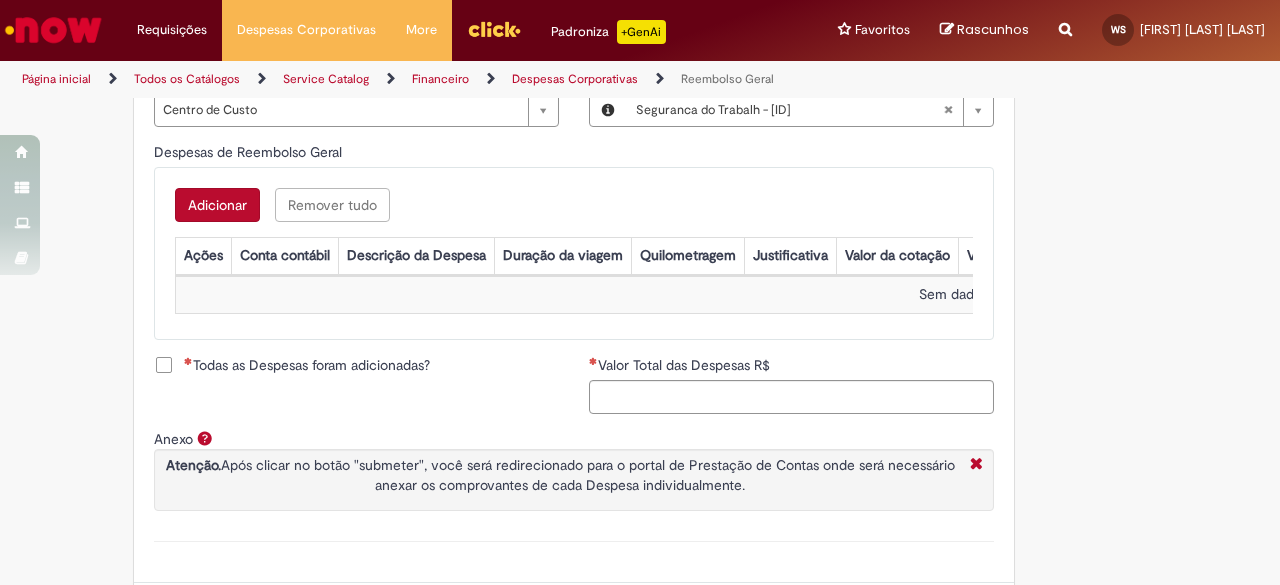 click on "Adicionar" at bounding box center [217, 205] 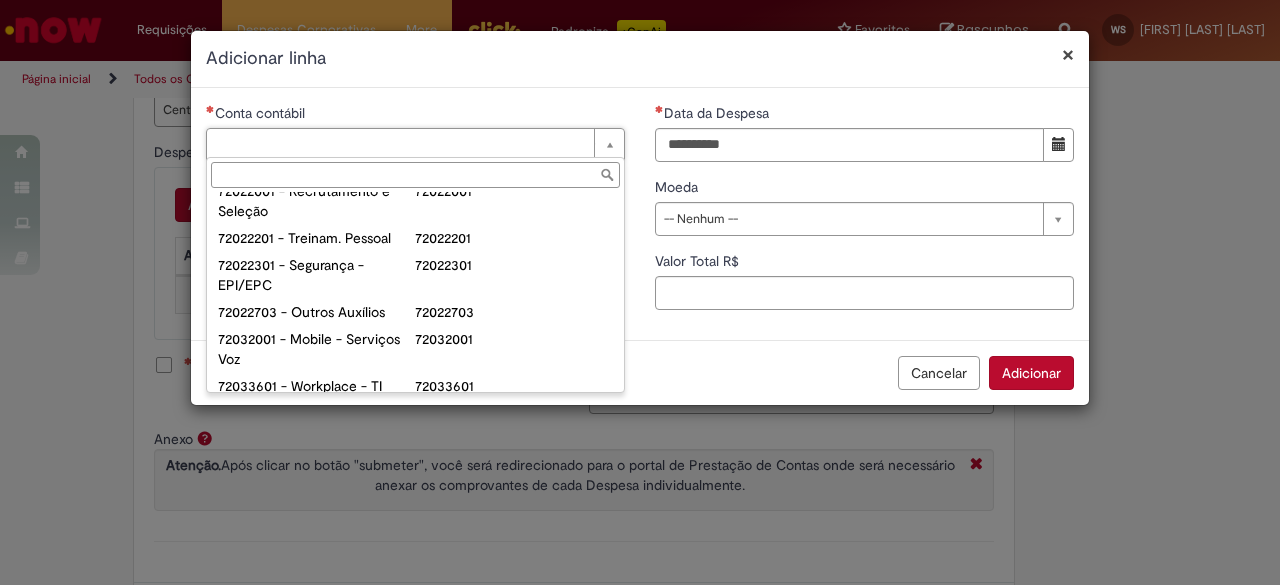 scroll, scrollTop: 120, scrollLeft: 0, axis: vertical 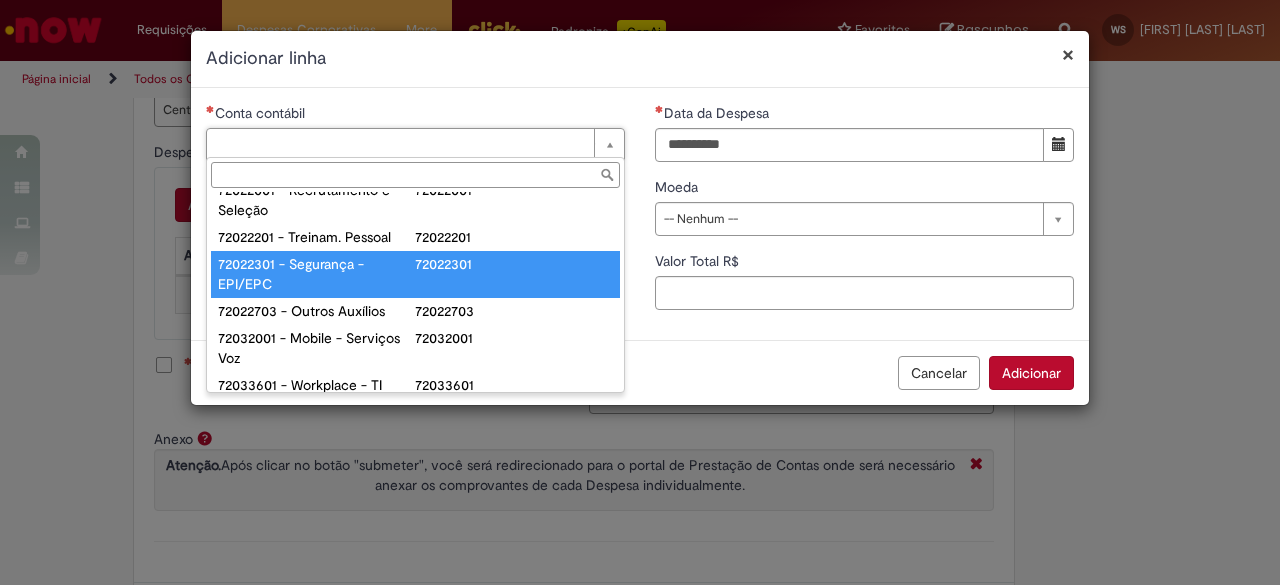 type on "**********" 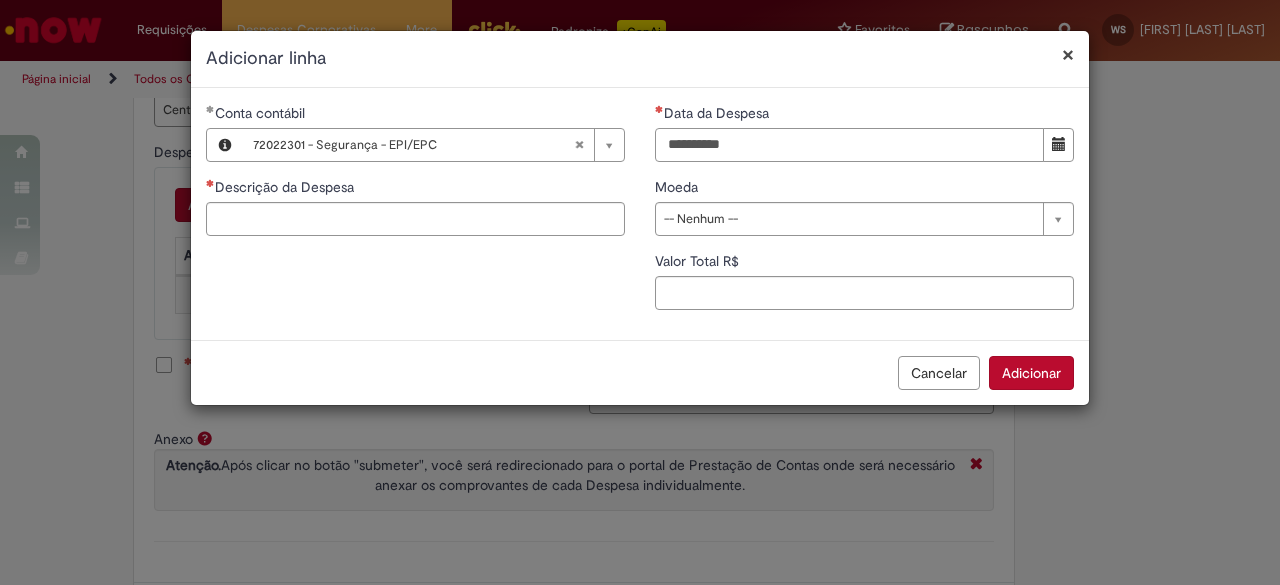 click on "Data da Despesa" at bounding box center (849, 145) 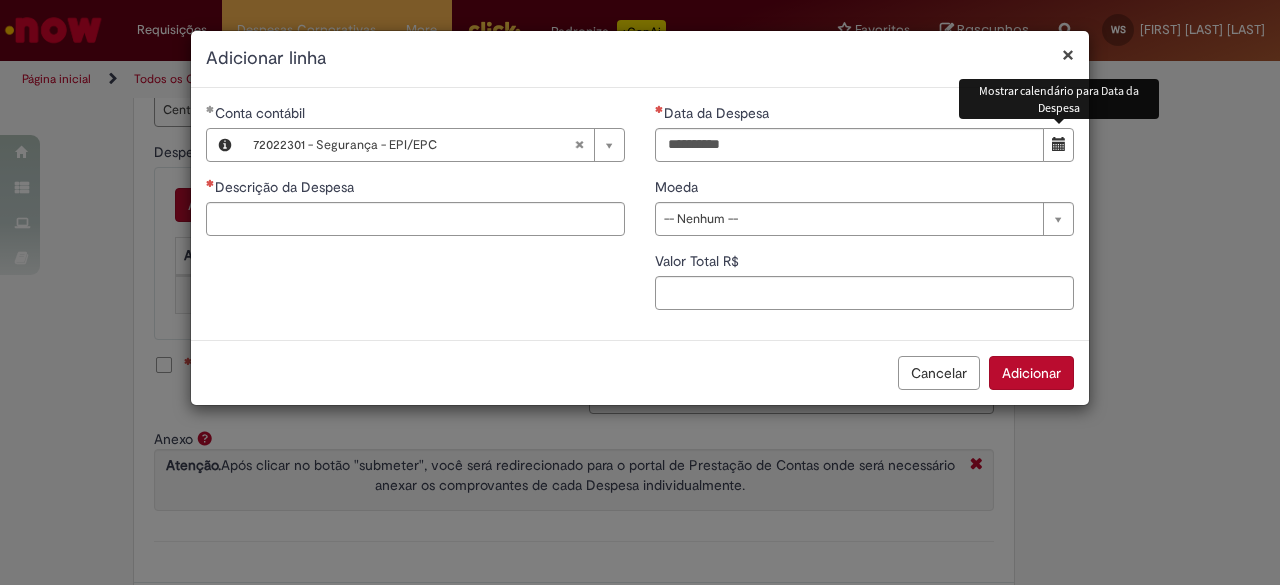 click at bounding box center (1058, 145) 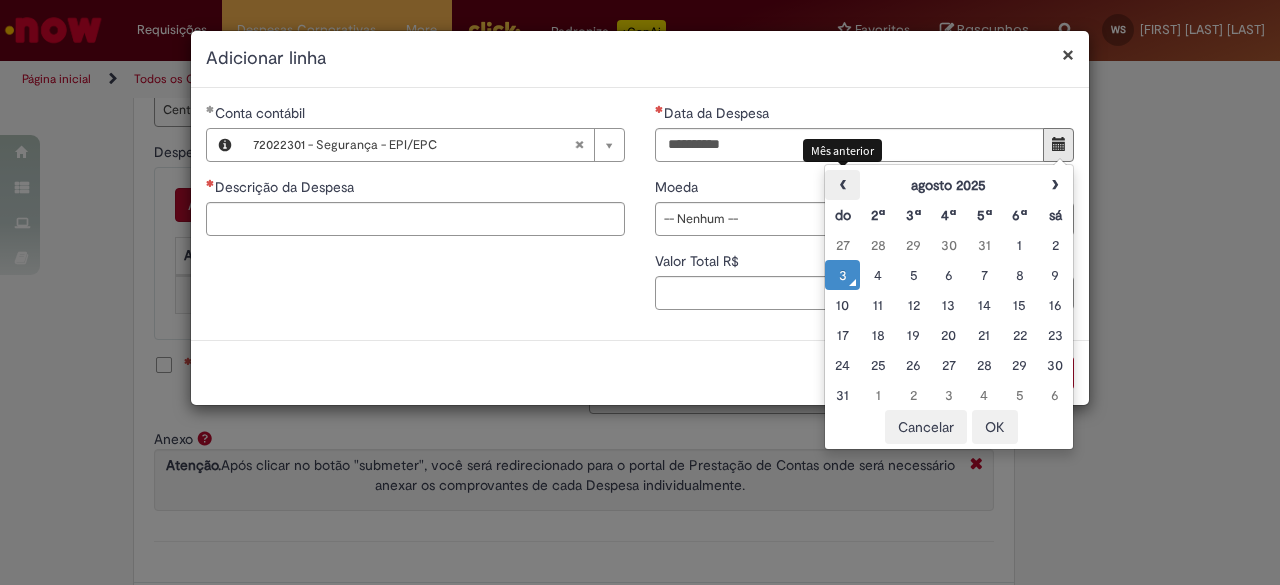click on "‹" at bounding box center [842, 185] 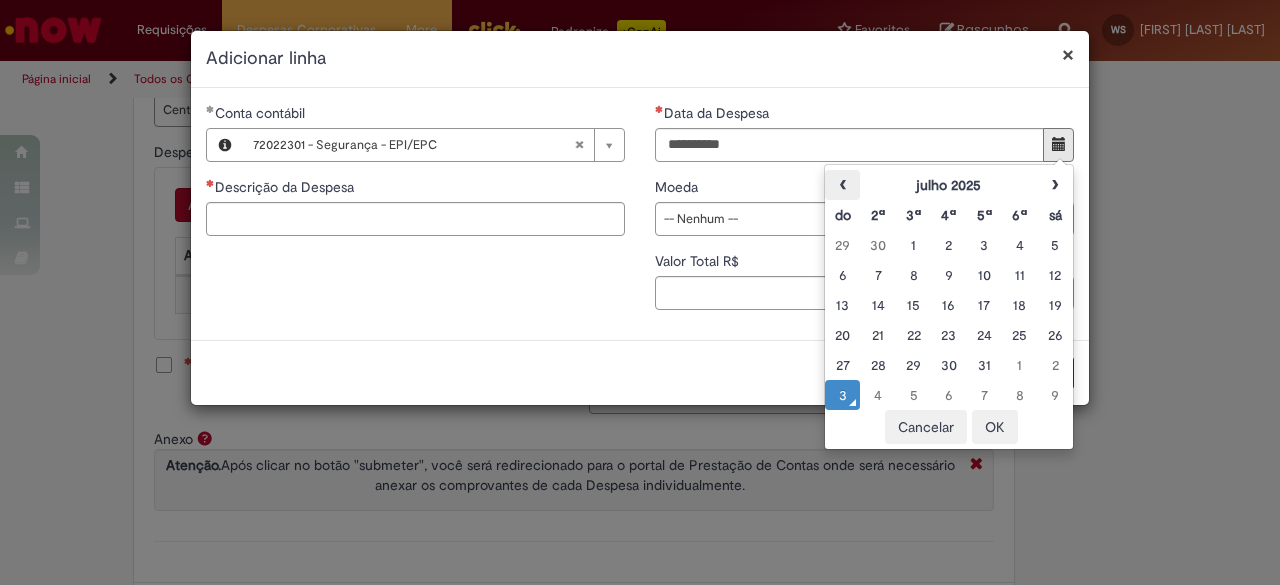 click on "‹" at bounding box center [842, 185] 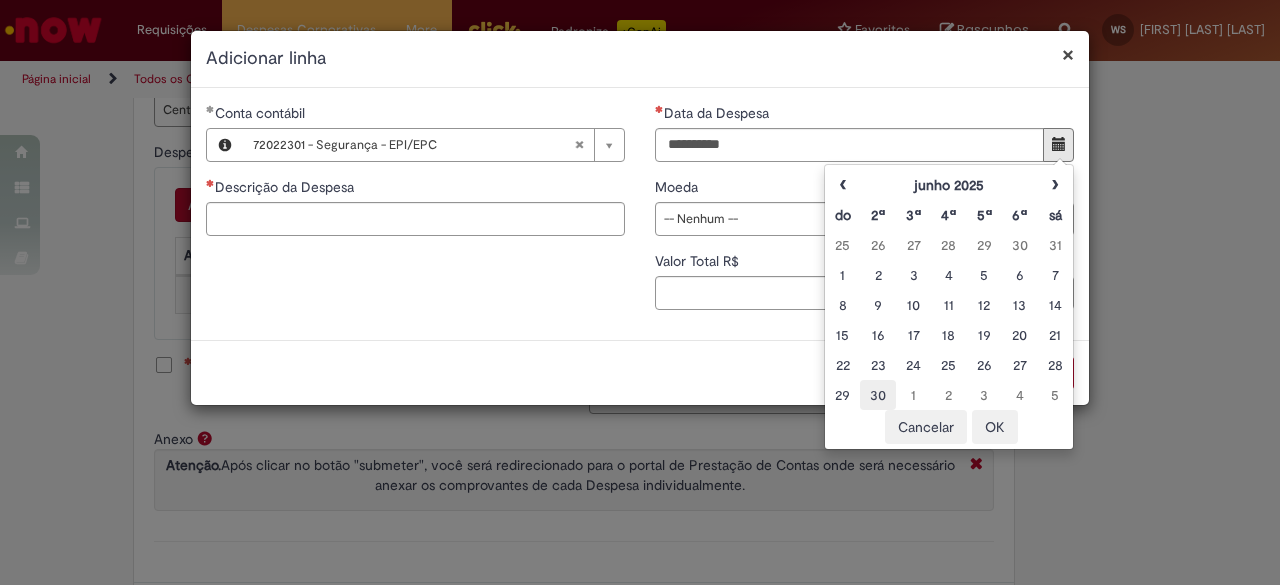 click on "30" at bounding box center [877, 395] 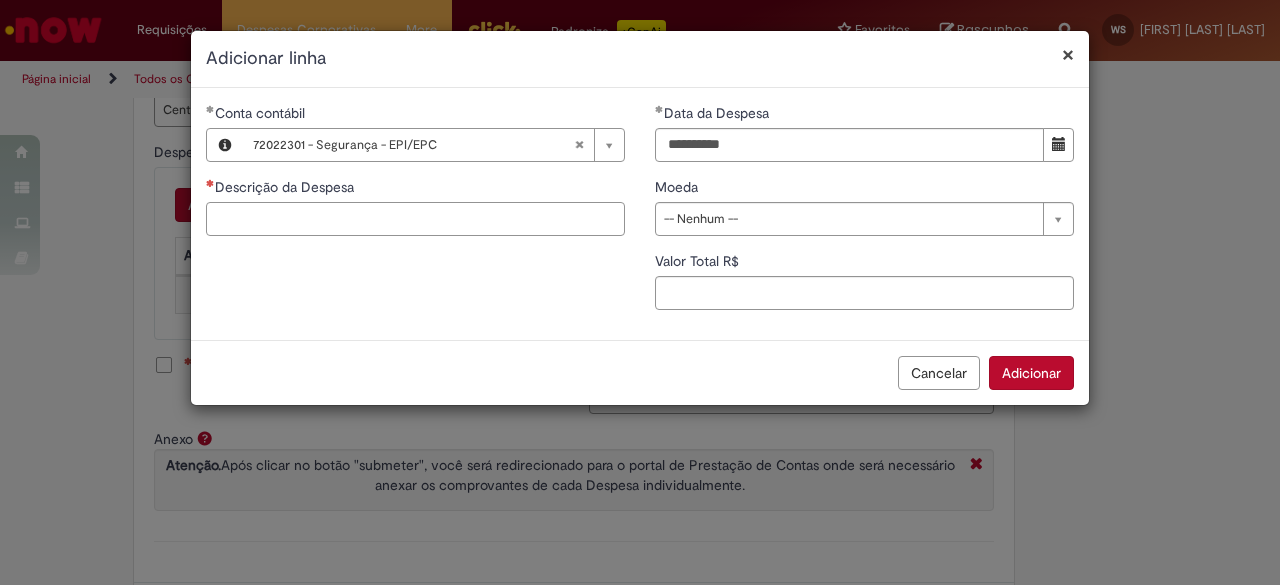 click on "Descrição da Despesa" at bounding box center [415, 219] 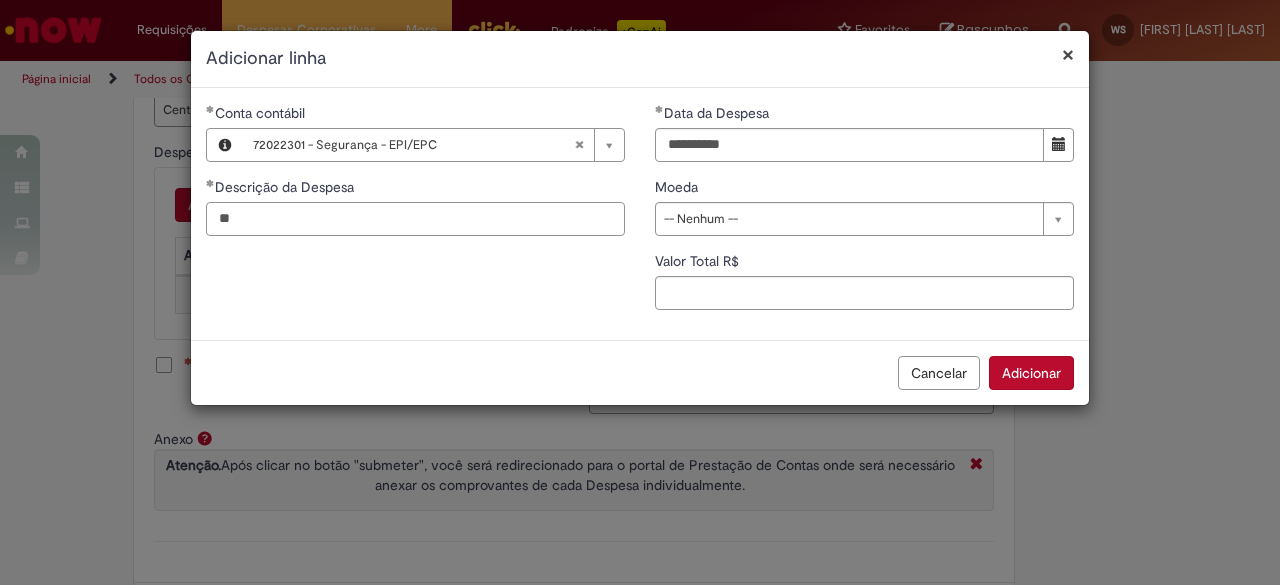 type on "*" 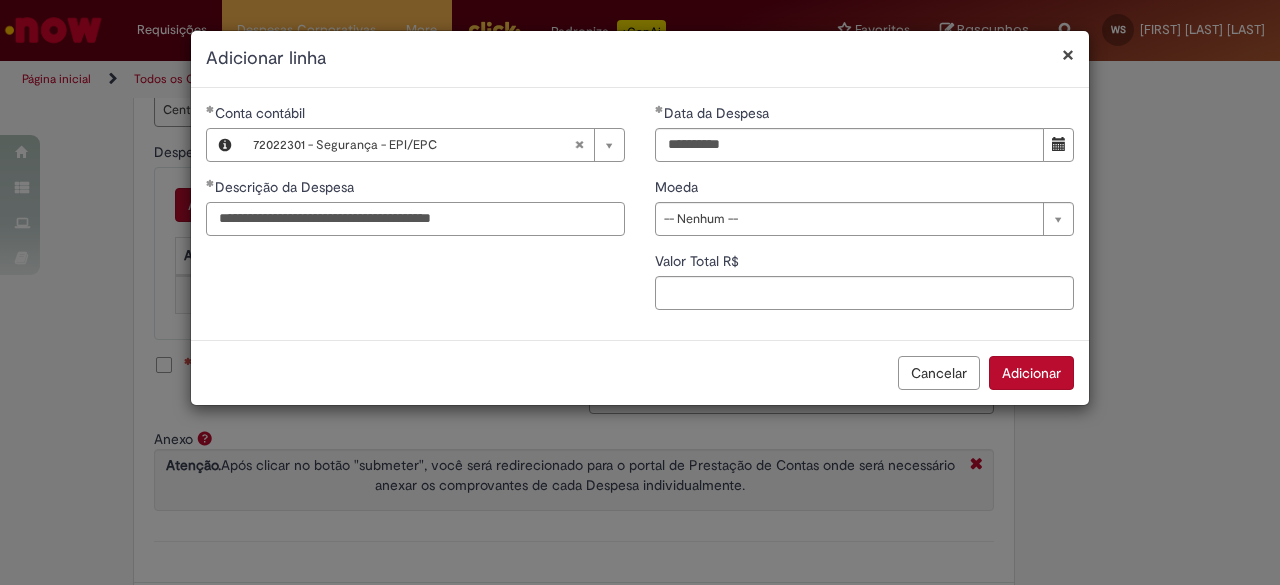 type on "**********" 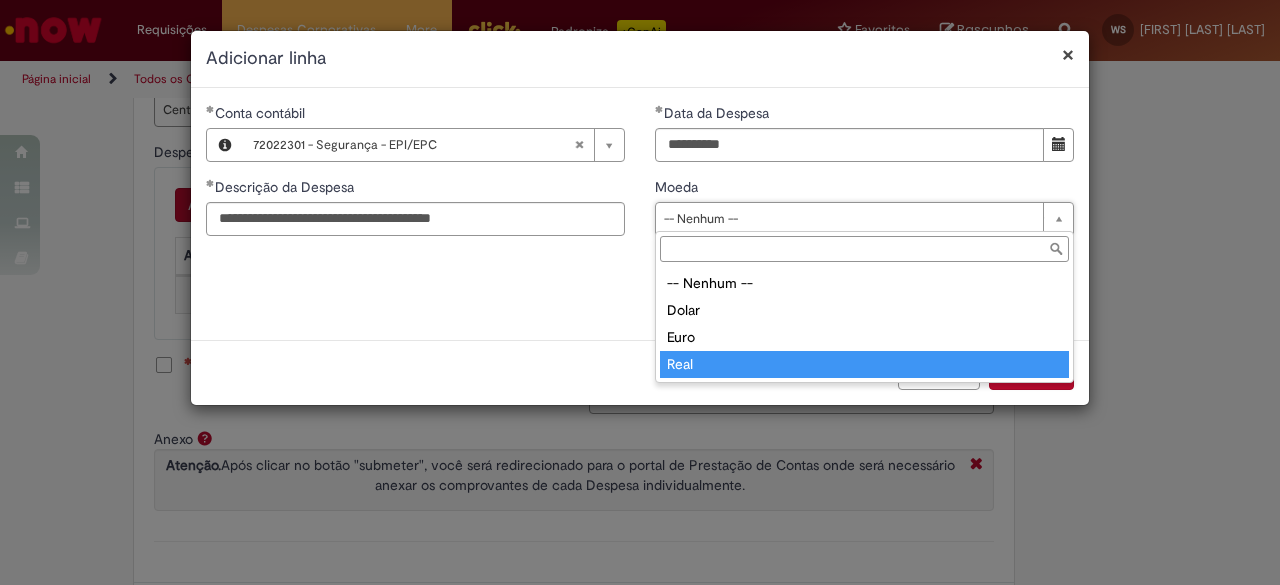 type on "****" 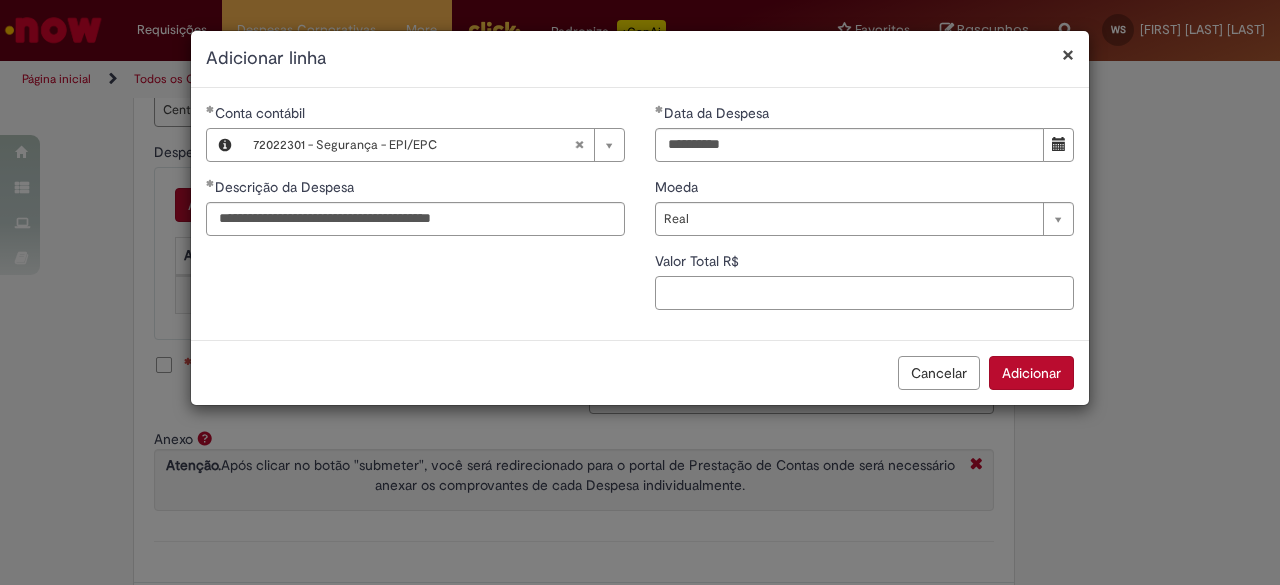 click on "Valor Total R$" at bounding box center [864, 293] 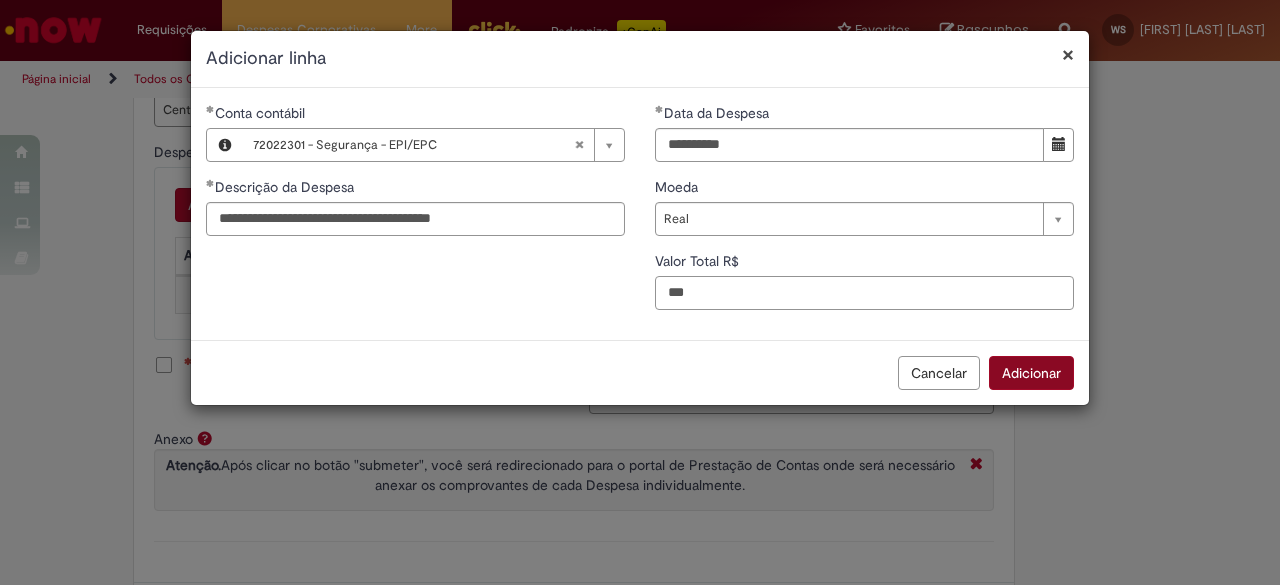 type on "***" 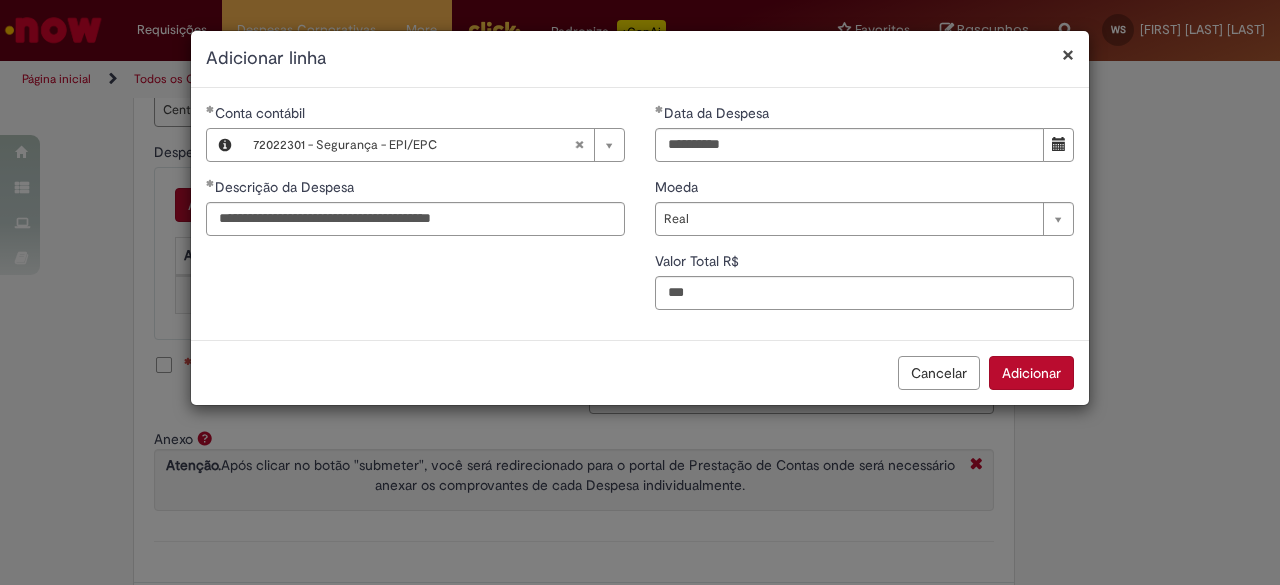 click on "Adicionar" at bounding box center (1031, 373) 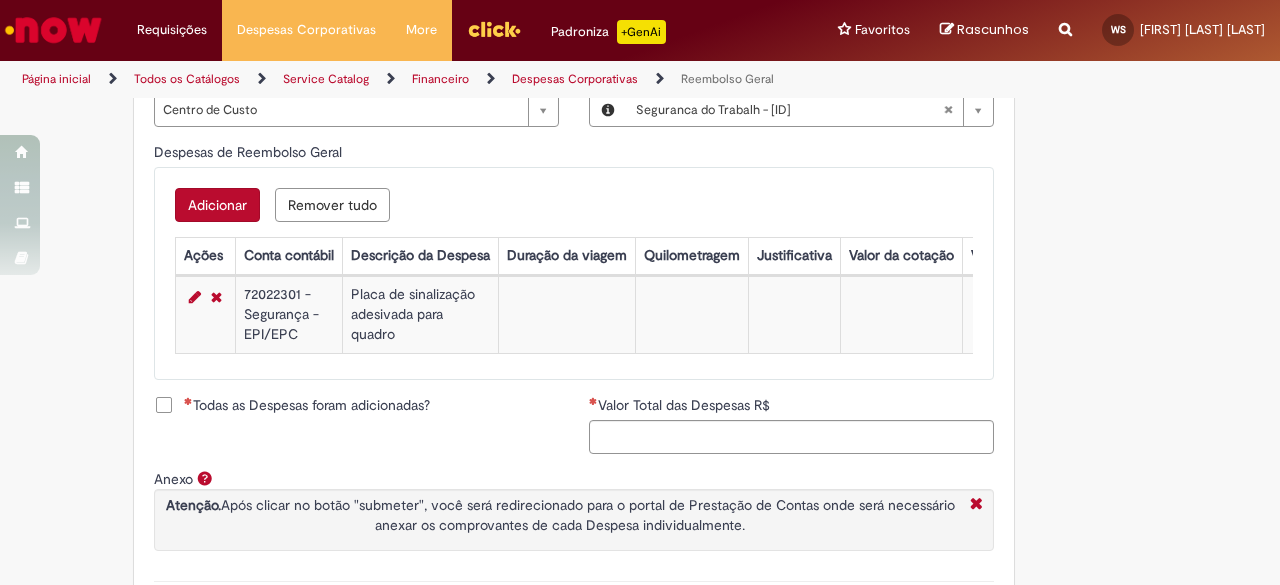 click on "Todas as Despesas foram adicionadas?" at bounding box center (307, 405) 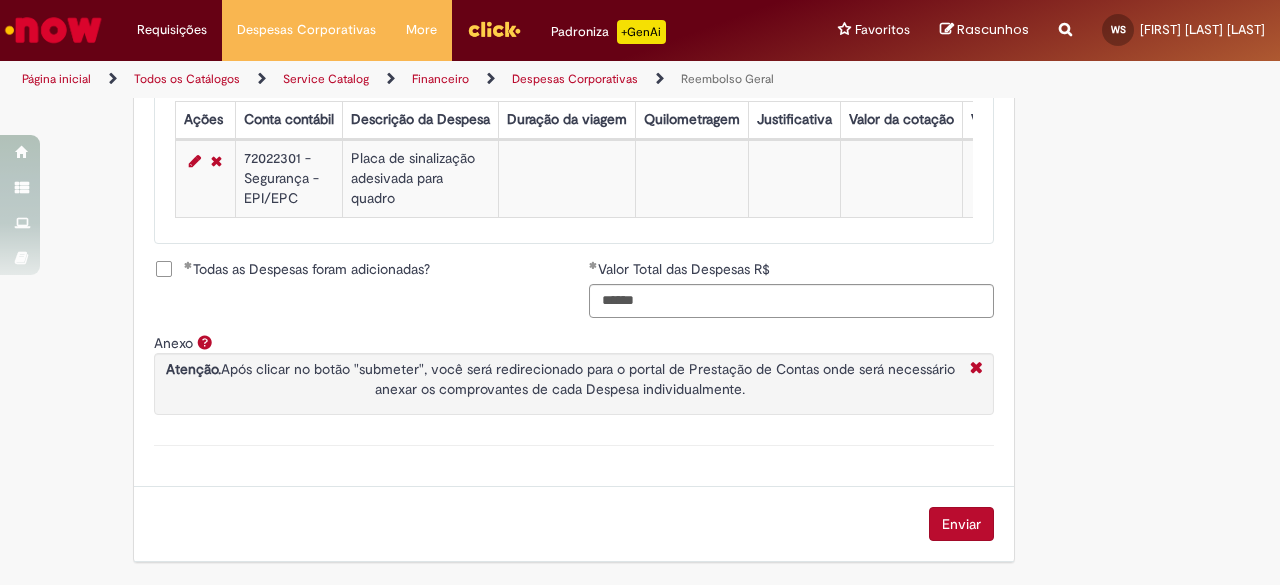 scroll, scrollTop: 943, scrollLeft: 0, axis: vertical 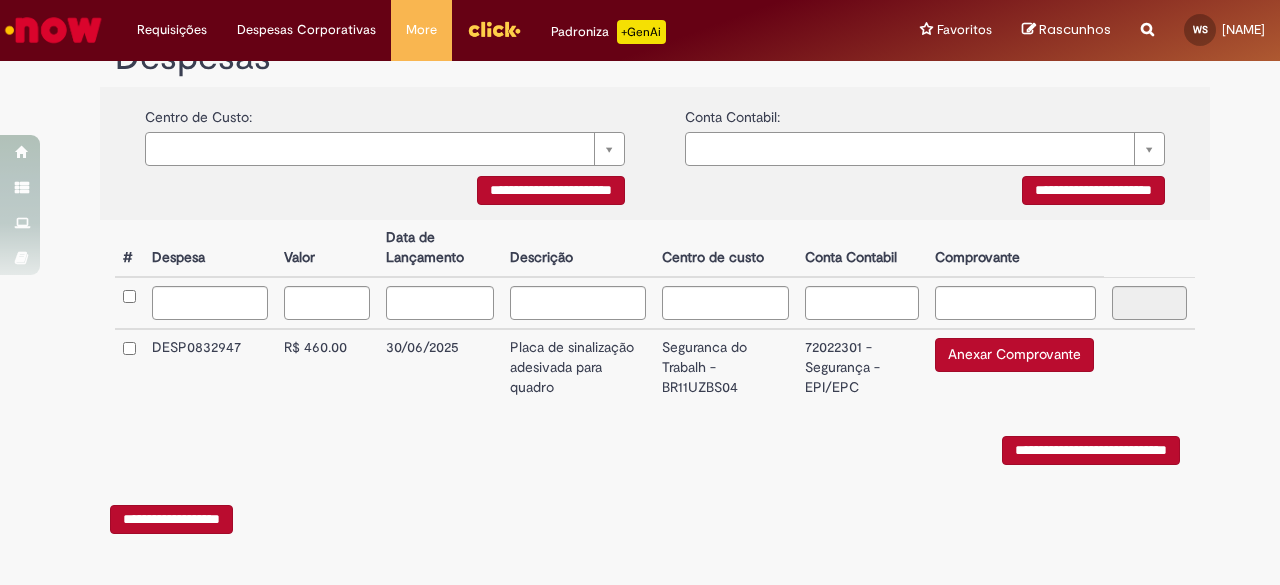 click on "Anexar Comprovante" at bounding box center [1014, 355] 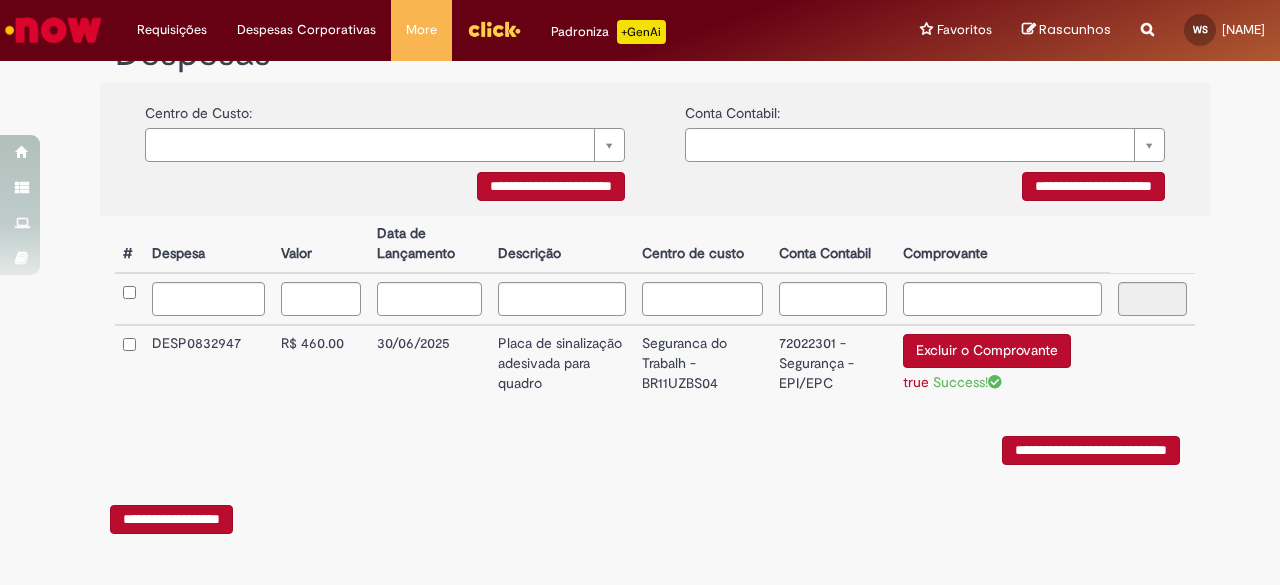click on "**********" at bounding box center [1091, 450] 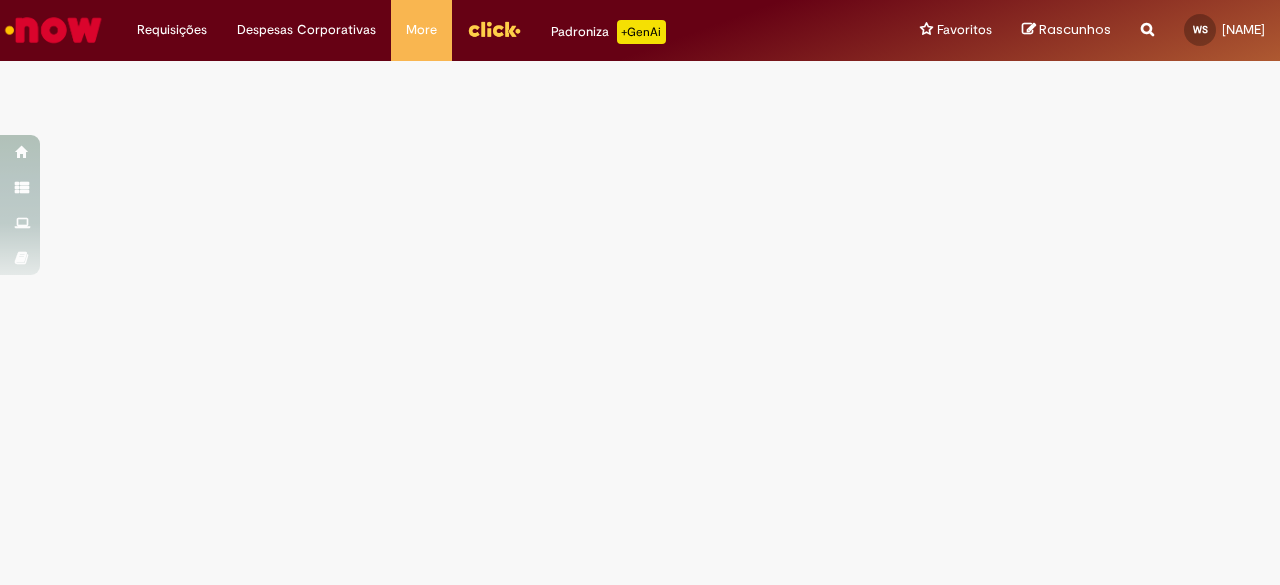 scroll, scrollTop: 0, scrollLeft: 0, axis: both 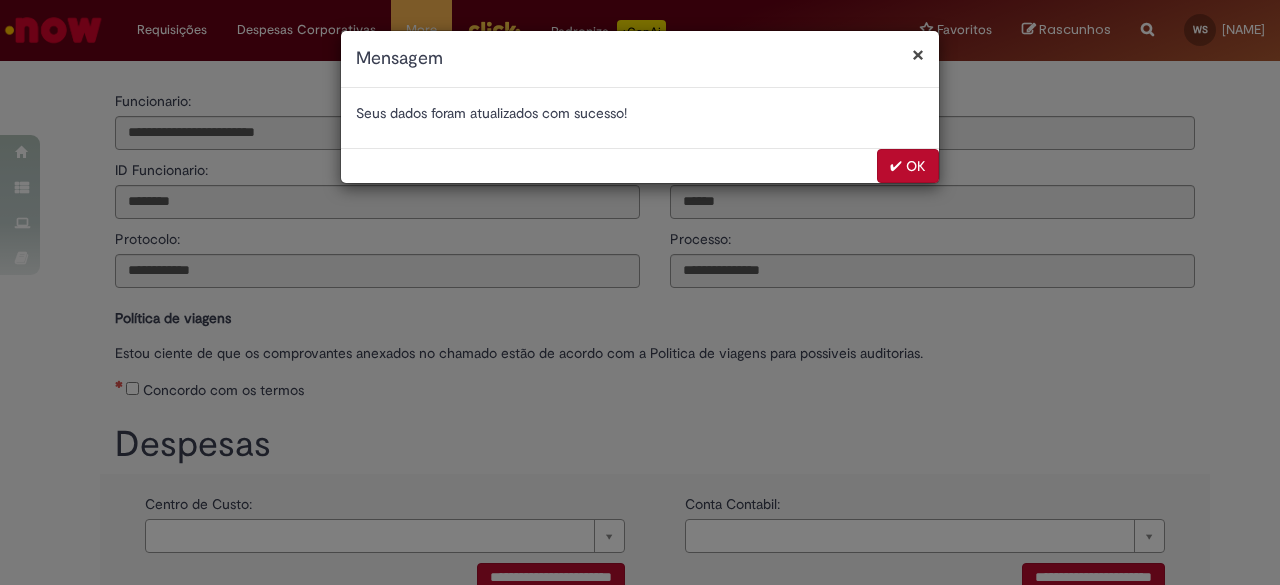 click on "✔ OK" at bounding box center (908, 166) 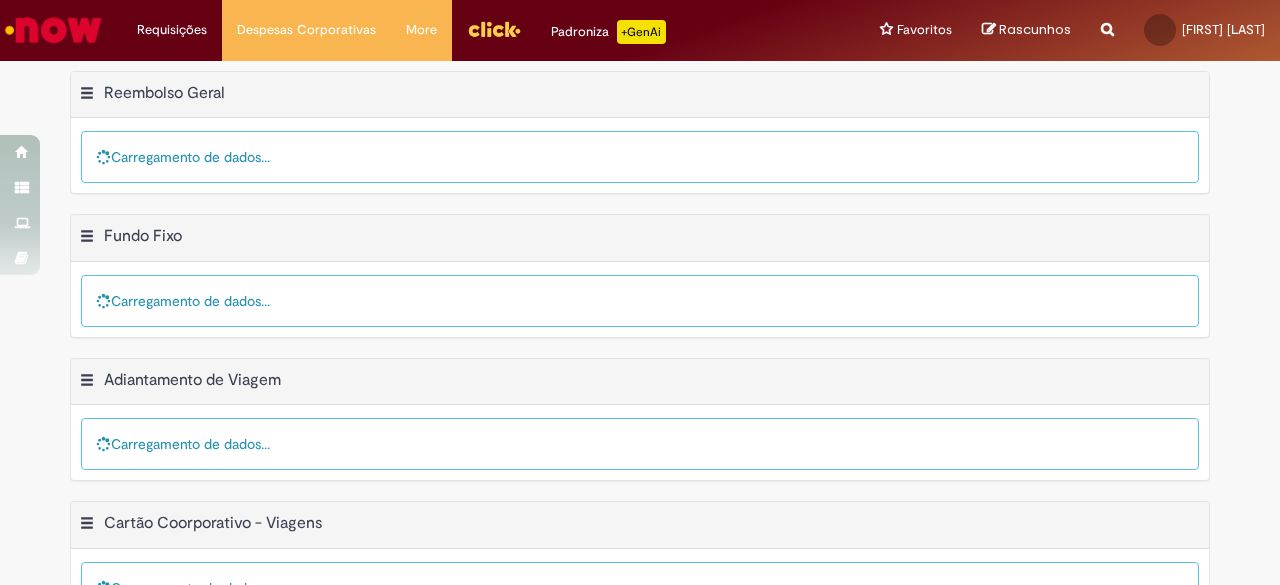 scroll, scrollTop: 0, scrollLeft: 0, axis: both 